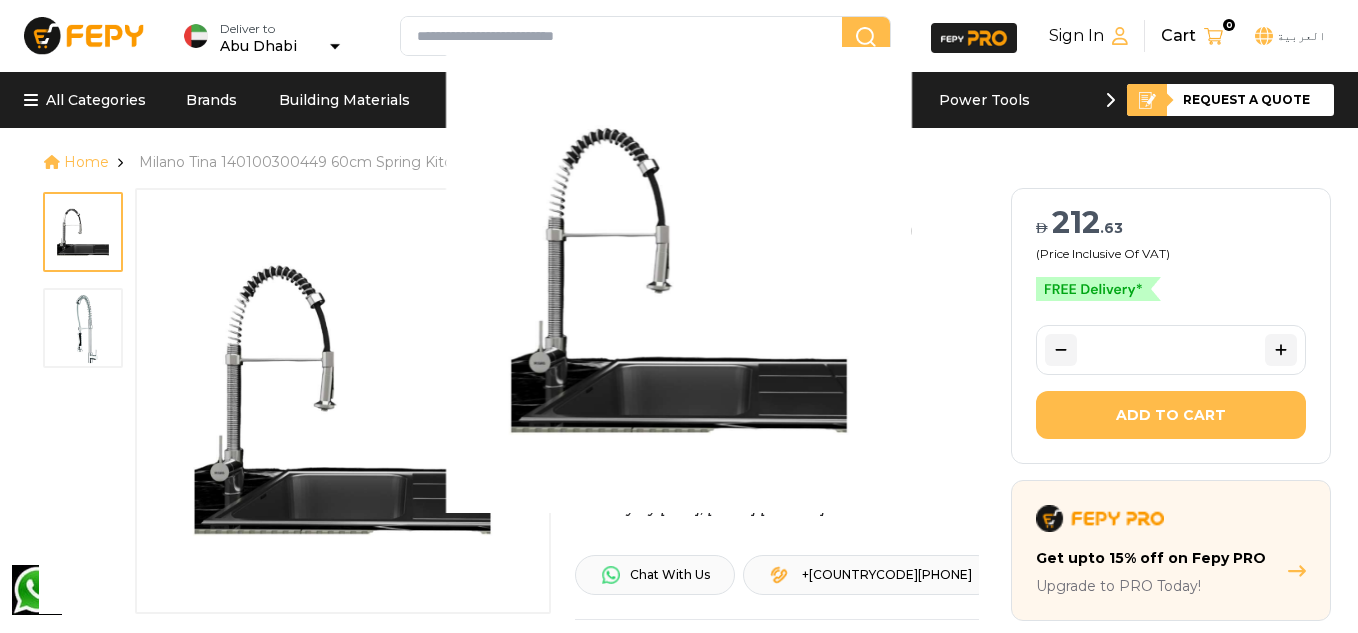 scroll, scrollTop: 40, scrollLeft: 0, axis: vertical 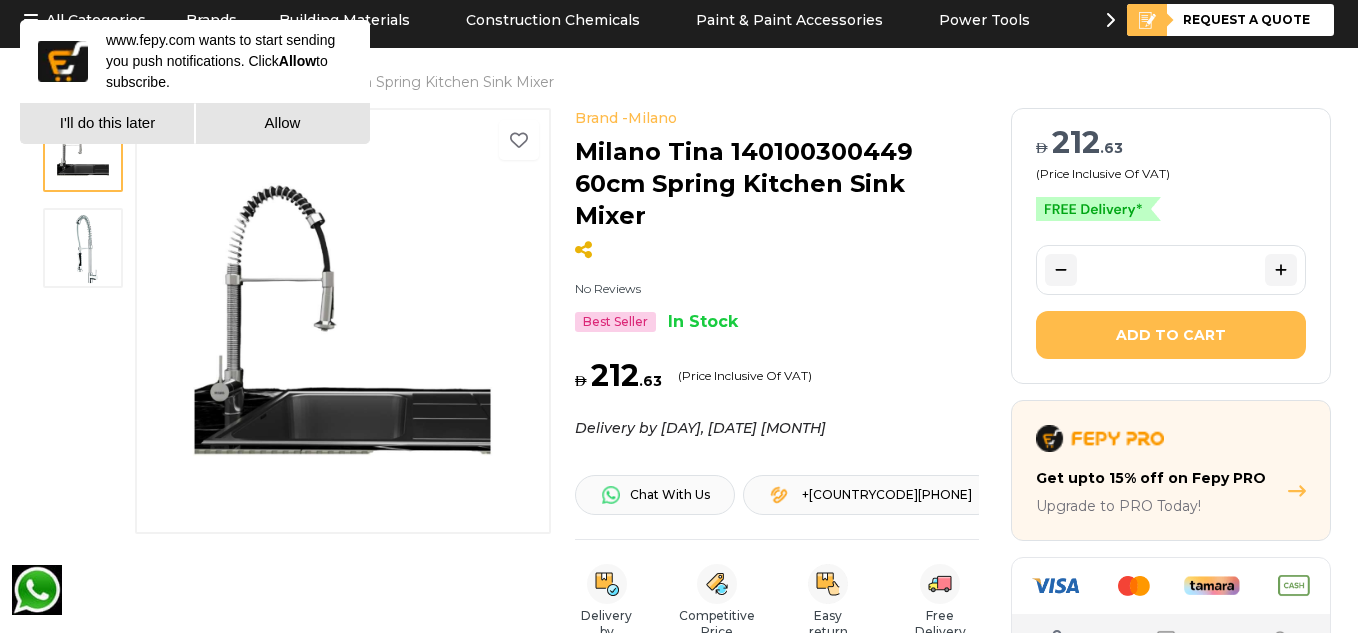 click at bounding box center [83, 248] 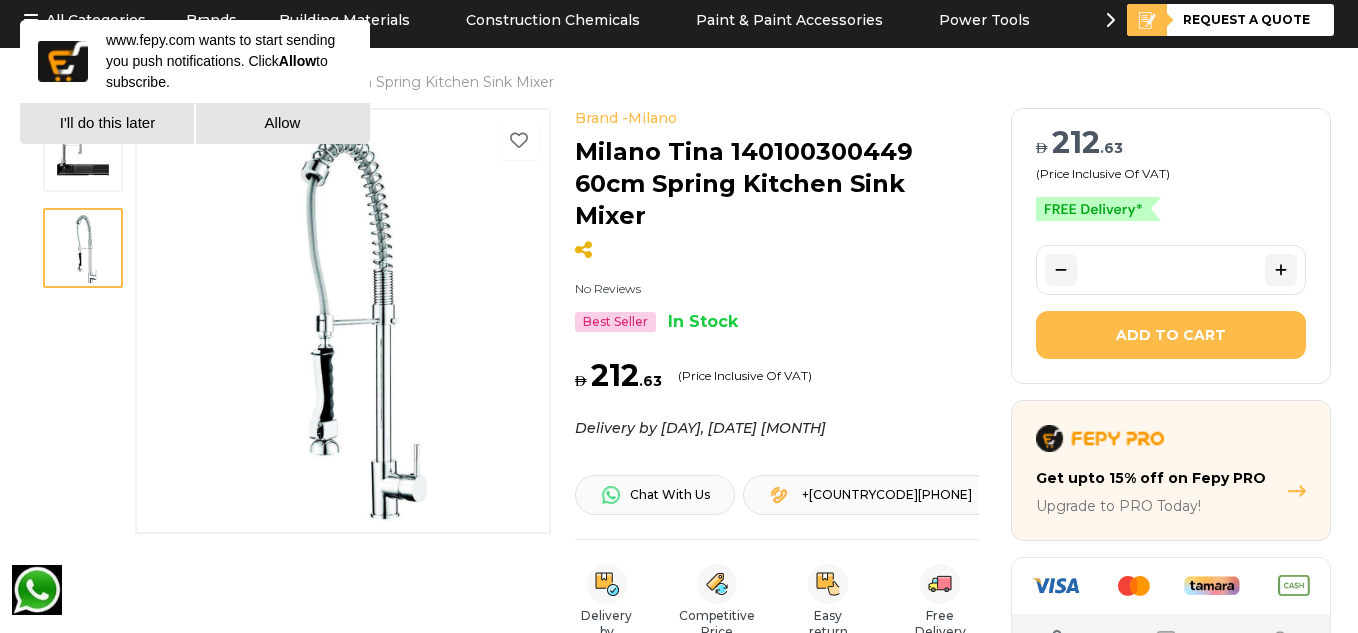click at bounding box center [83, 152] 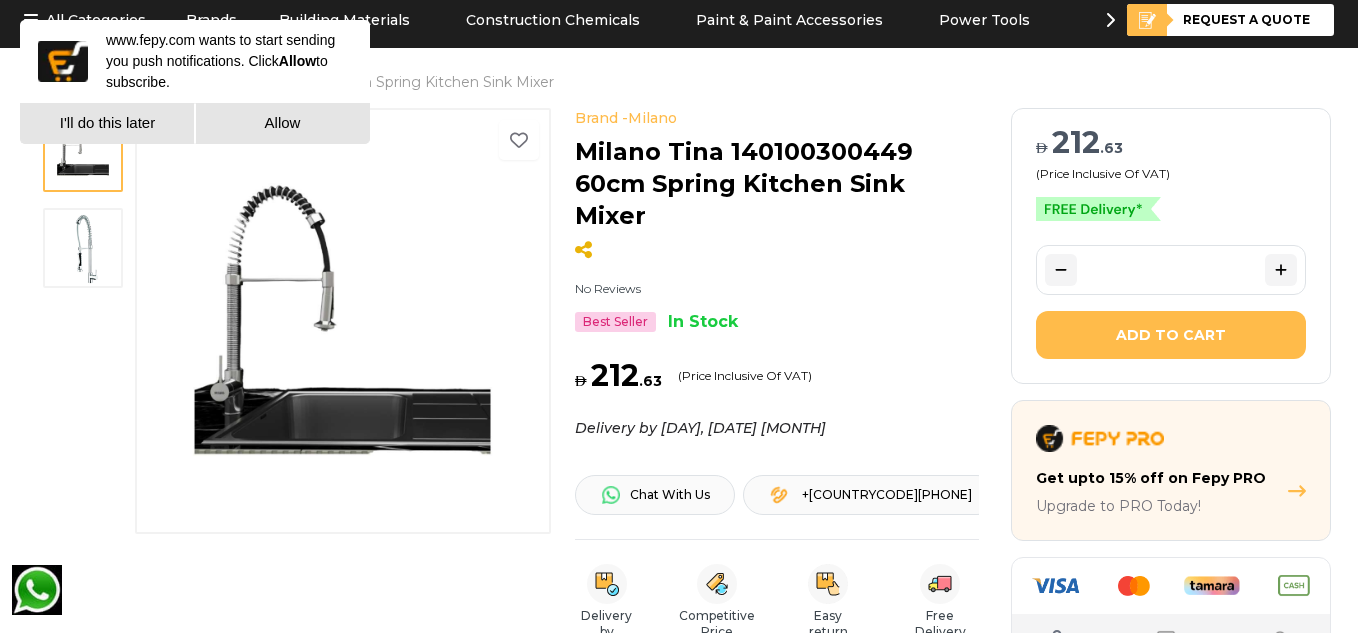click at bounding box center (83, 248) 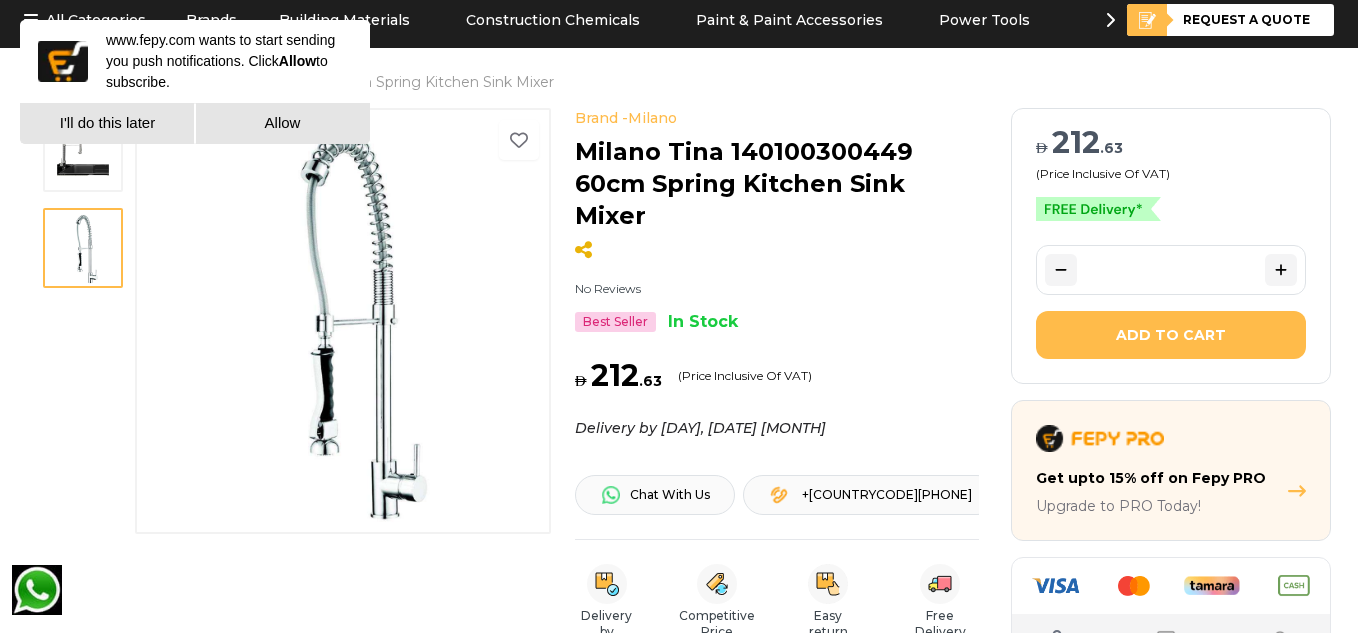 type 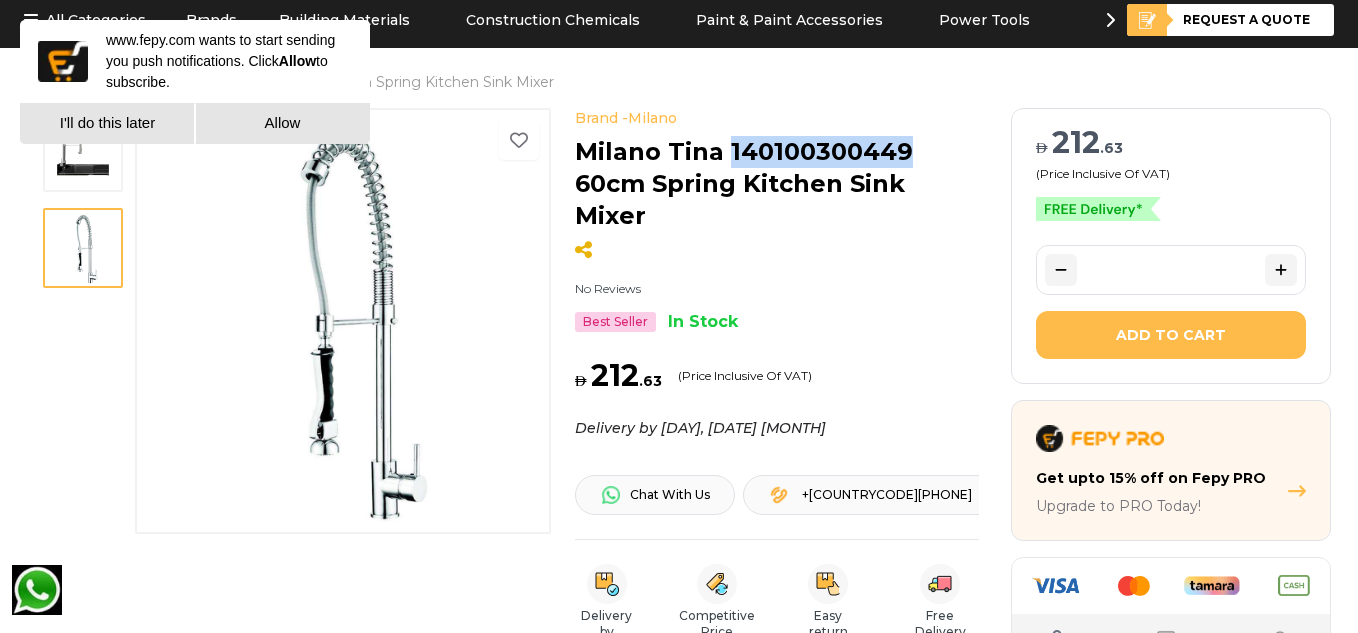drag, startPoint x: 724, startPoint y: 158, endPoint x: 902, endPoint y: 136, distance: 179.3544 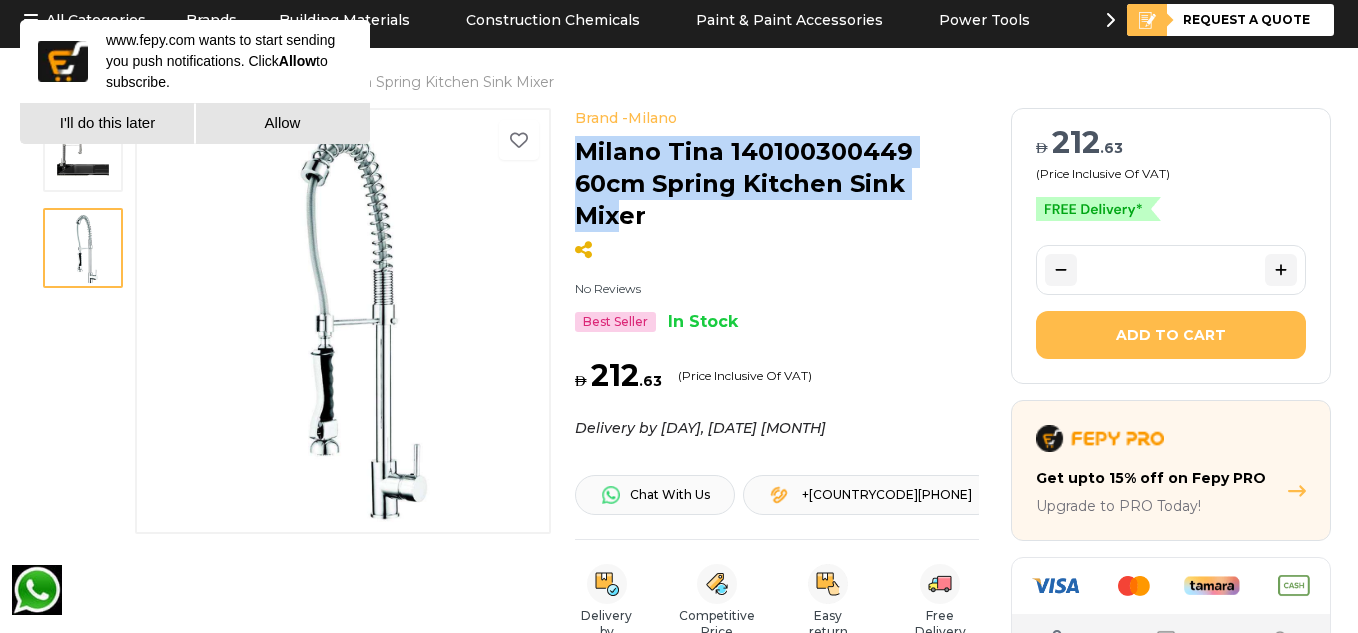 drag, startPoint x: 576, startPoint y: 151, endPoint x: 950, endPoint y: 194, distance: 376.4638 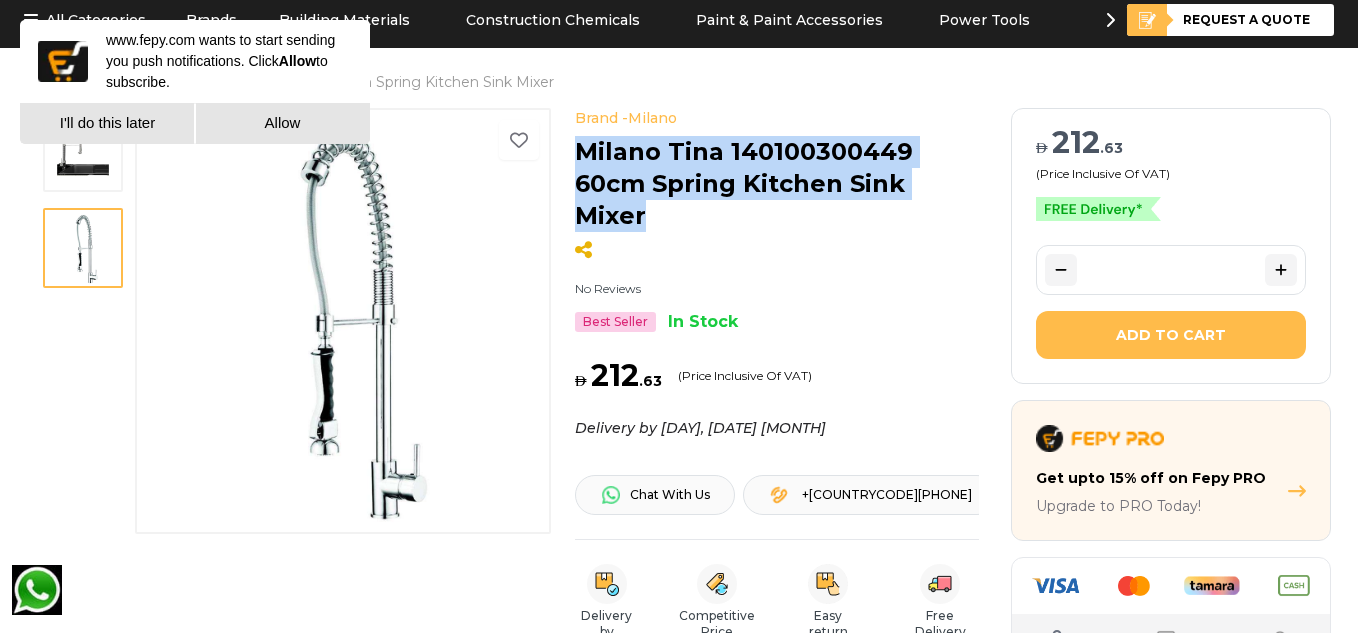 drag, startPoint x: 974, startPoint y: 188, endPoint x: 575, endPoint y: 152, distance: 400.62076 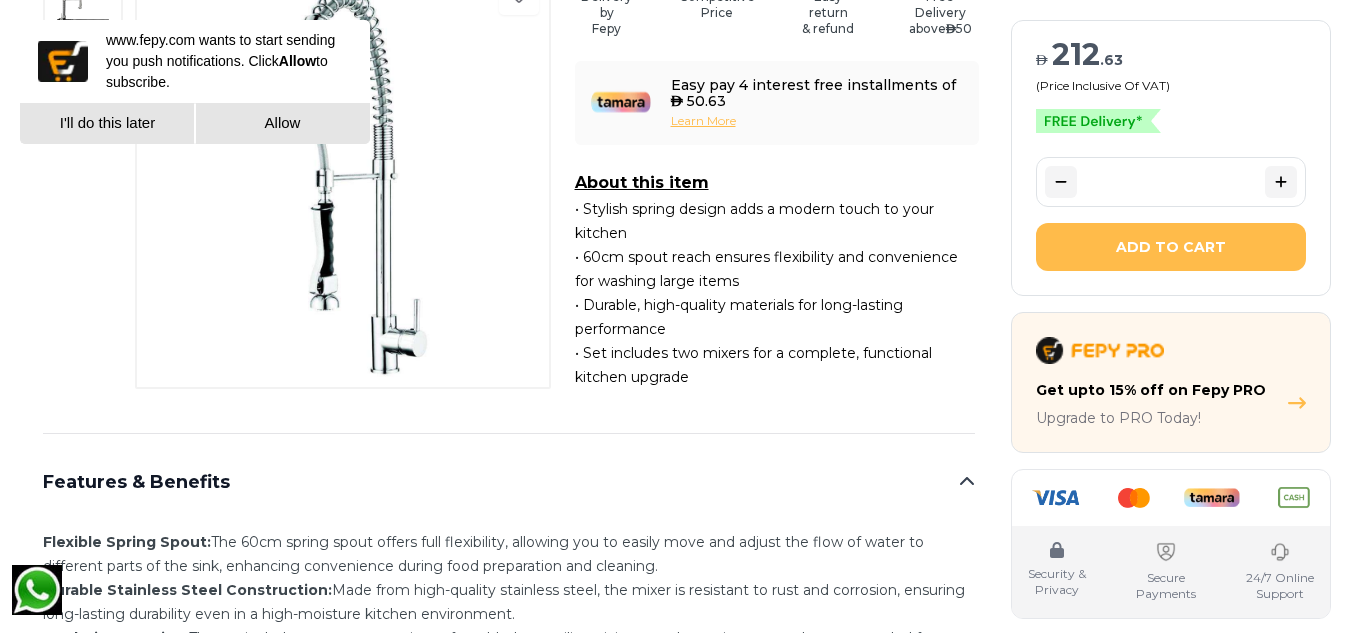 scroll, scrollTop: 680, scrollLeft: 0, axis: vertical 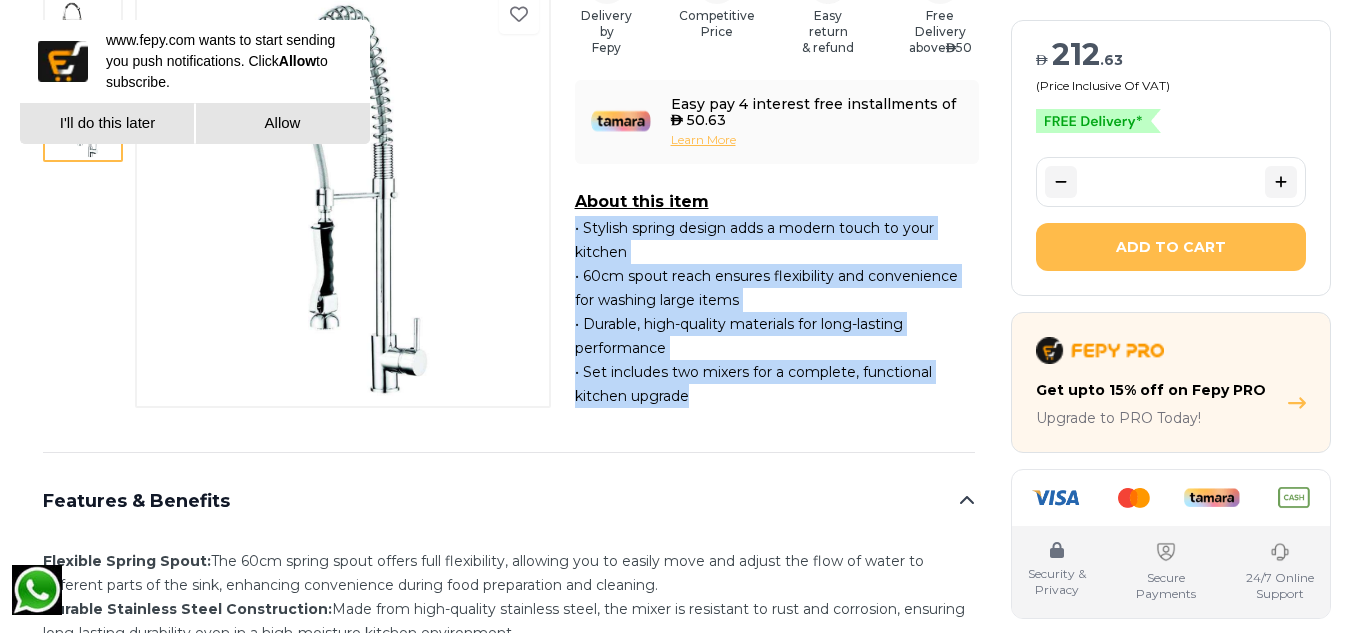 drag, startPoint x: 570, startPoint y: 197, endPoint x: 785, endPoint y: 369, distance: 275.33435 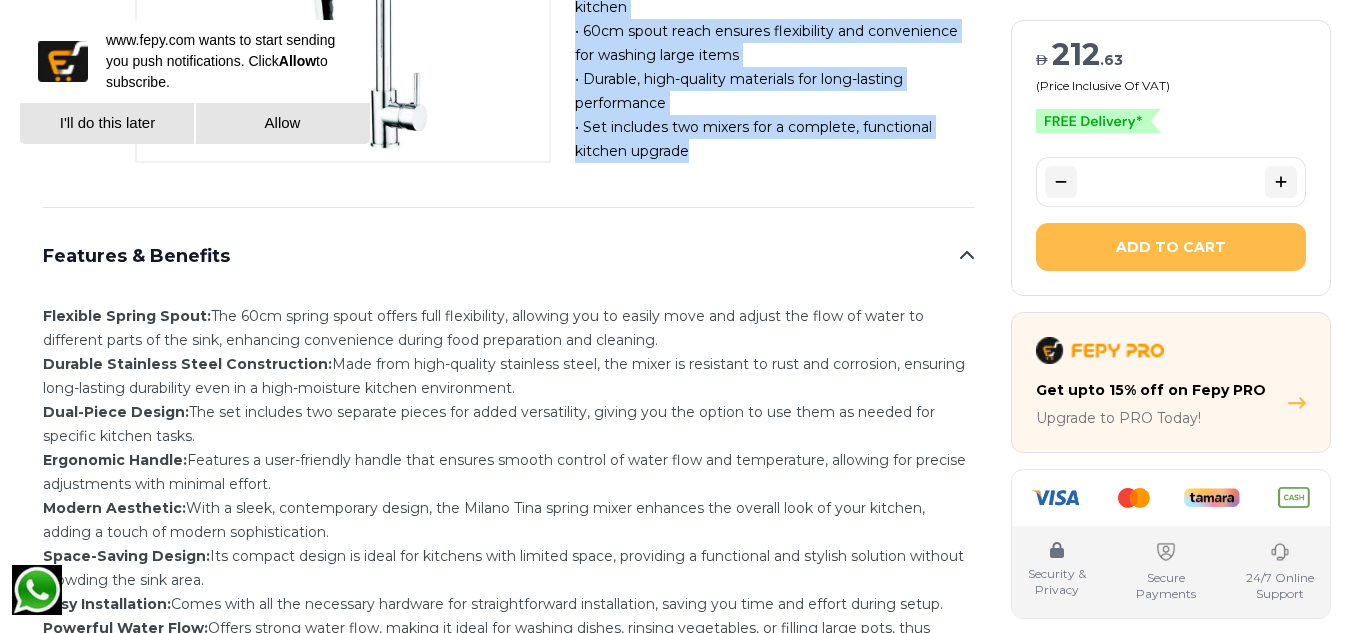 scroll, scrollTop: 960, scrollLeft: 0, axis: vertical 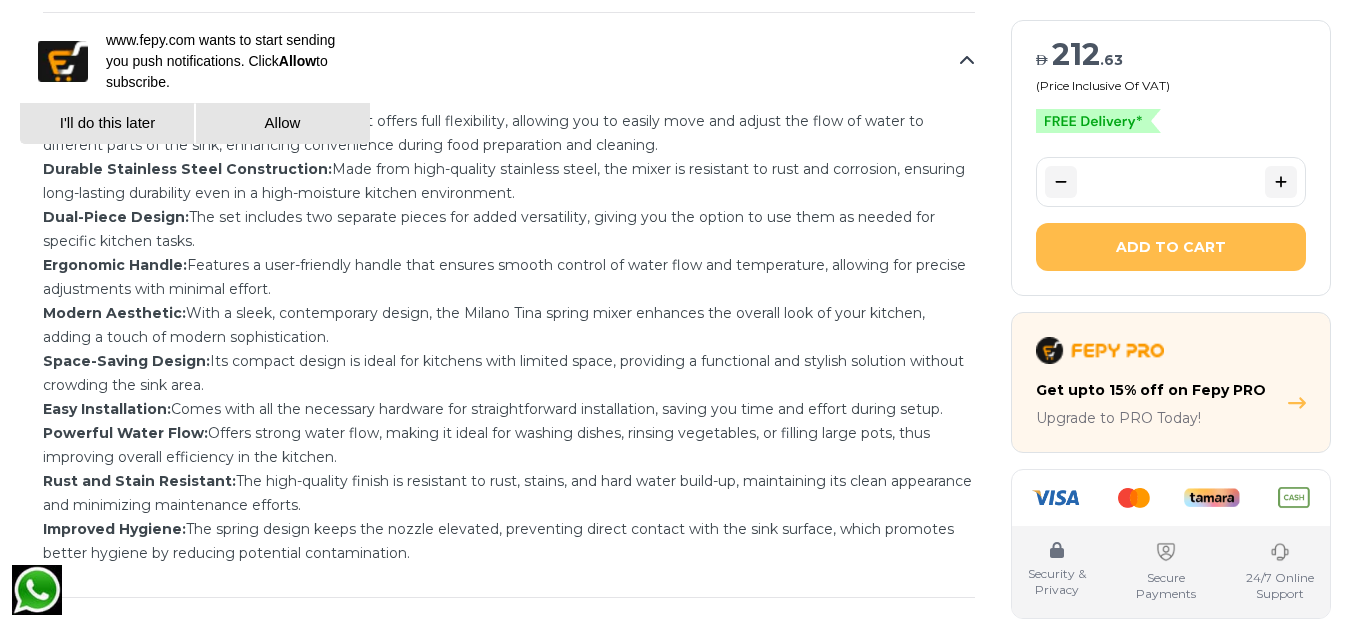 drag, startPoint x: 41, startPoint y: 247, endPoint x: 733, endPoint y: 548, distance: 754.629 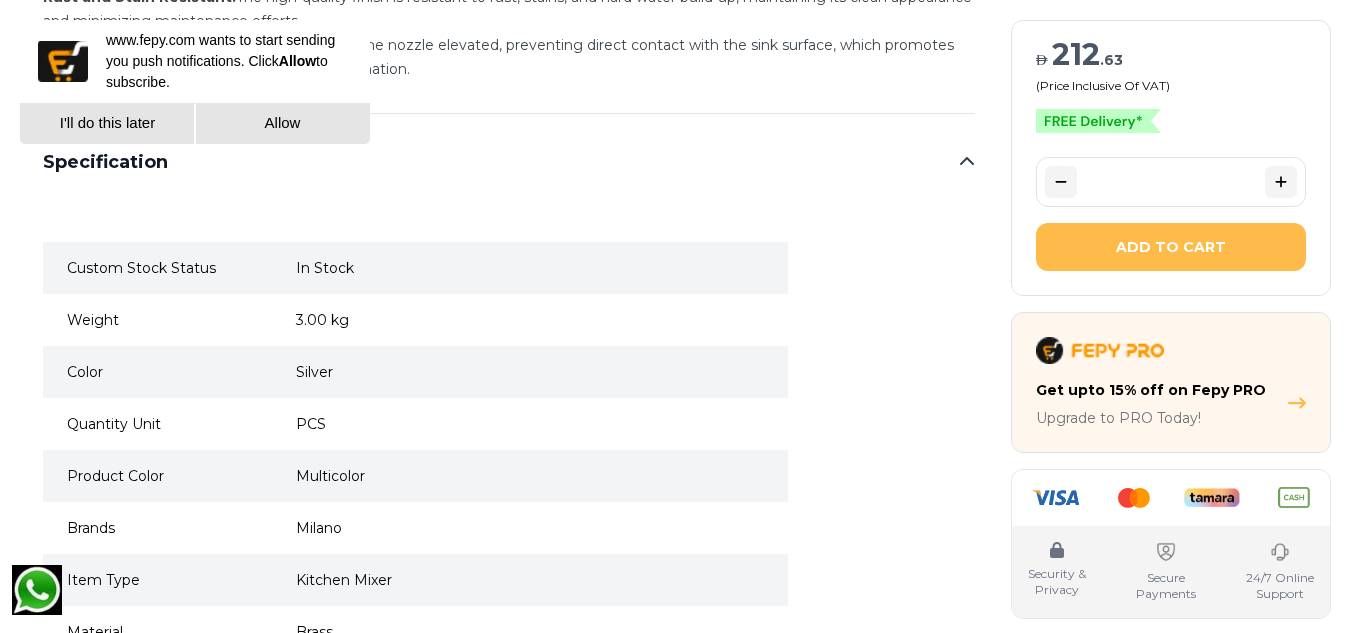 scroll, scrollTop: 1600, scrollLeft: 0, axis: vertical 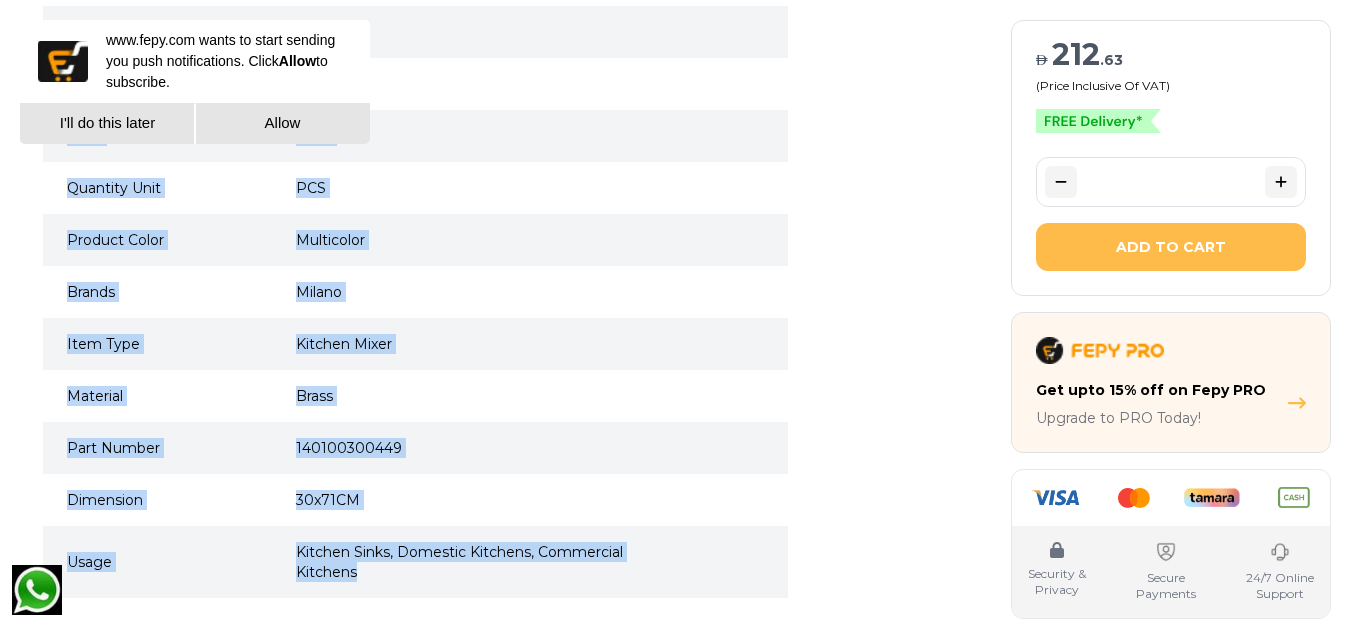 drag, startPoint x: 68, startPoint y: 280, endPoint x: 479, endPoint y: 530, distance: 481.06238 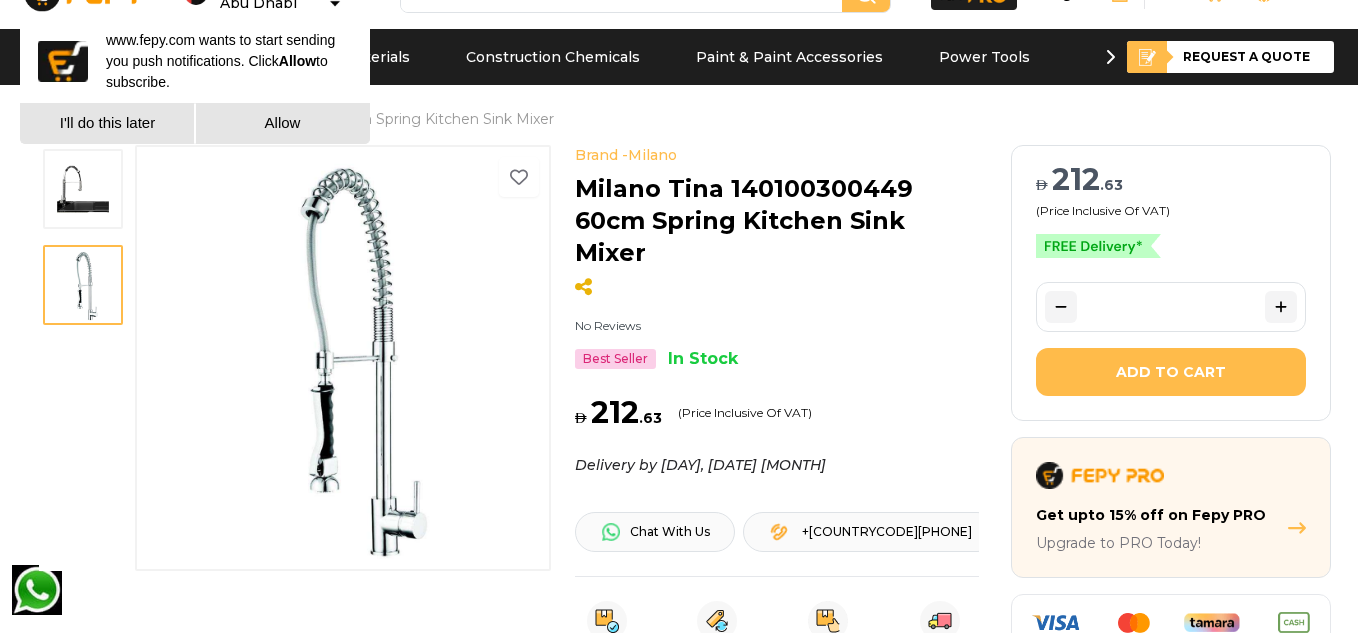 scroll, scrollTop: 0, scrollLeft: 0, axis: both 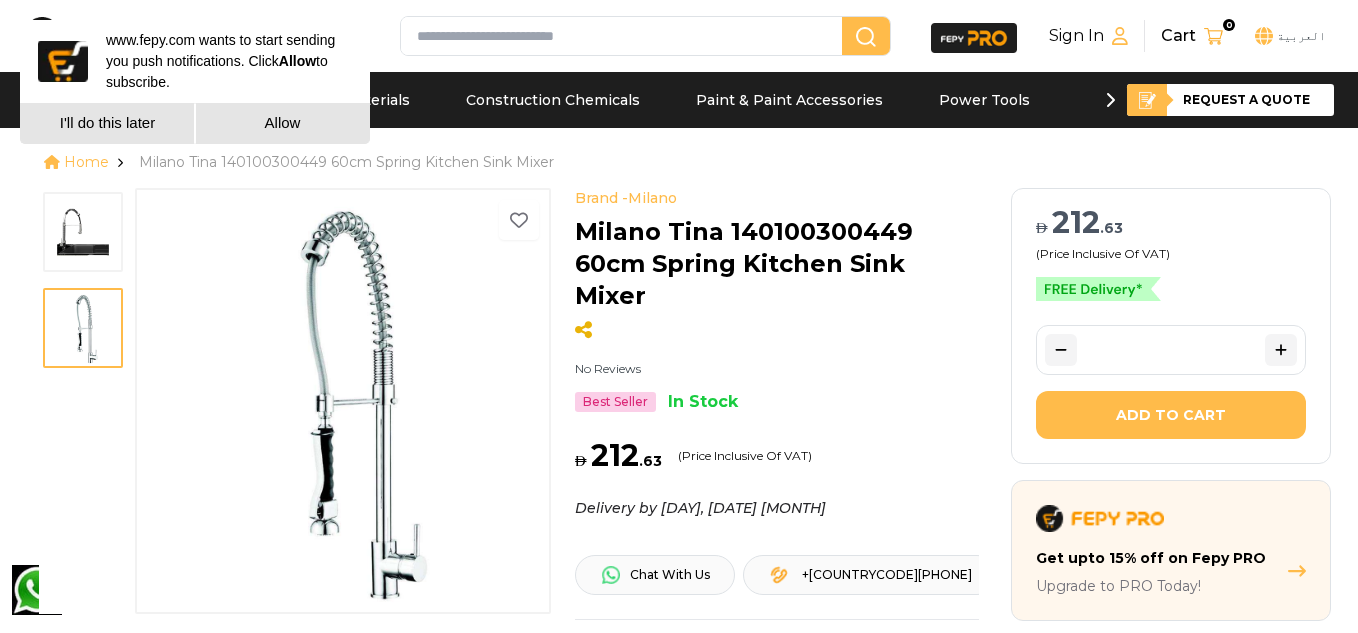click at bounding box center (625, 36) 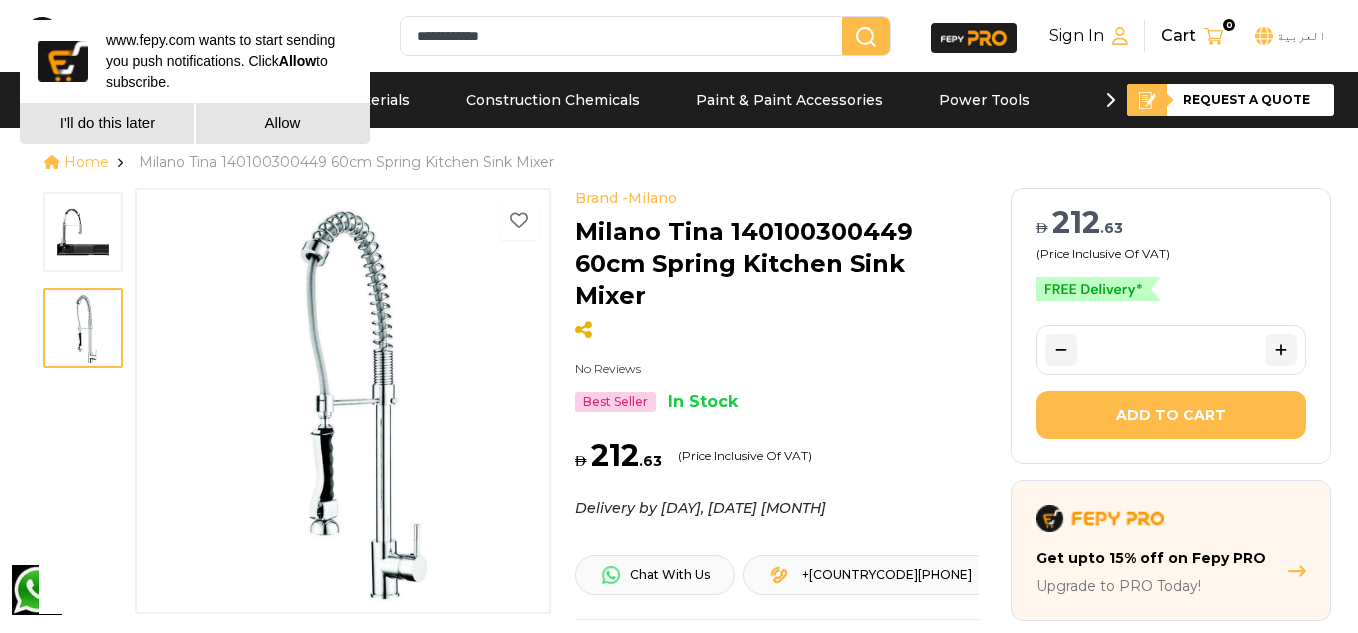 type on "**********" 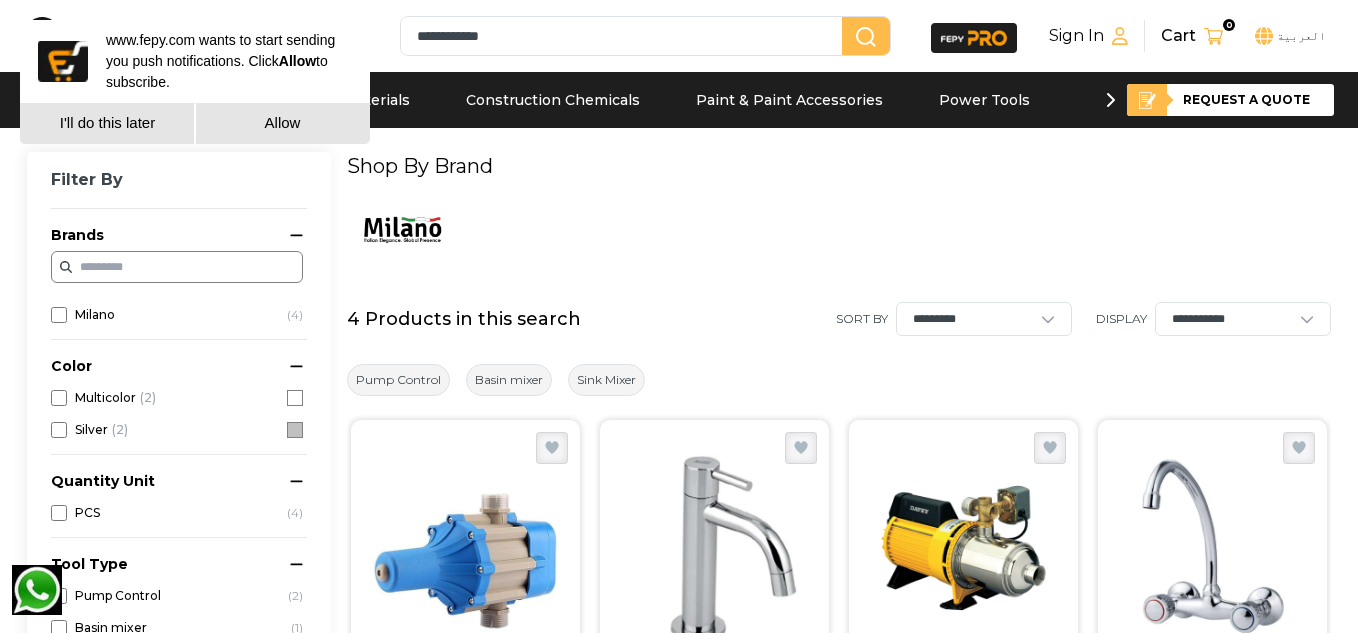 click on "Shop By Brand" at bounding box center (839, 166) 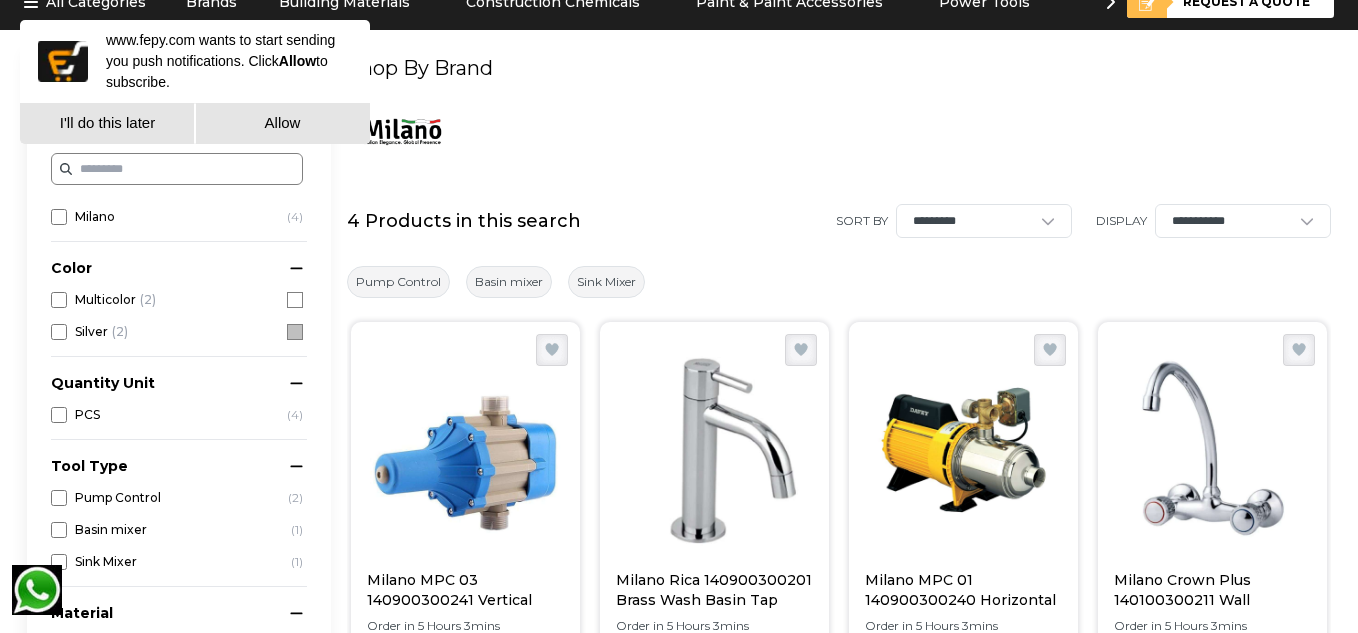 scroll, scrollTop: 0, scrollLeft: 0, axis: both 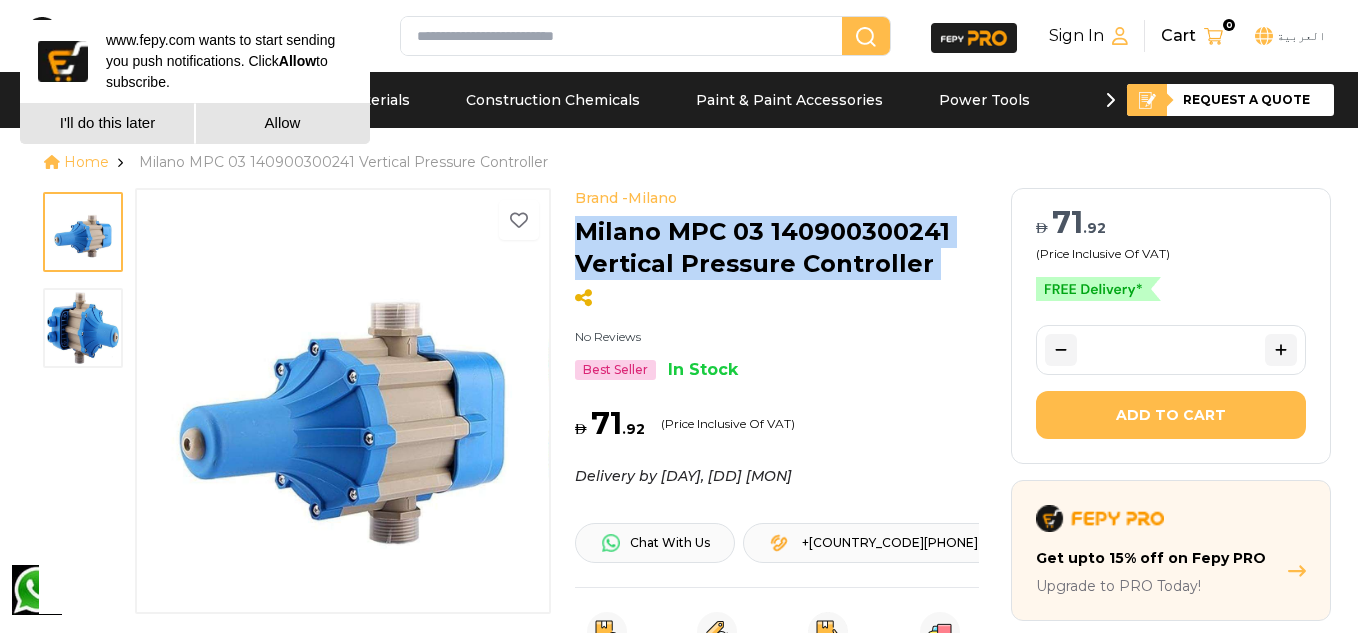 drag, startPoint x: 577, startPoint y: 234, endPoint x: 933, endPoint y: 292, distance: 360.6938 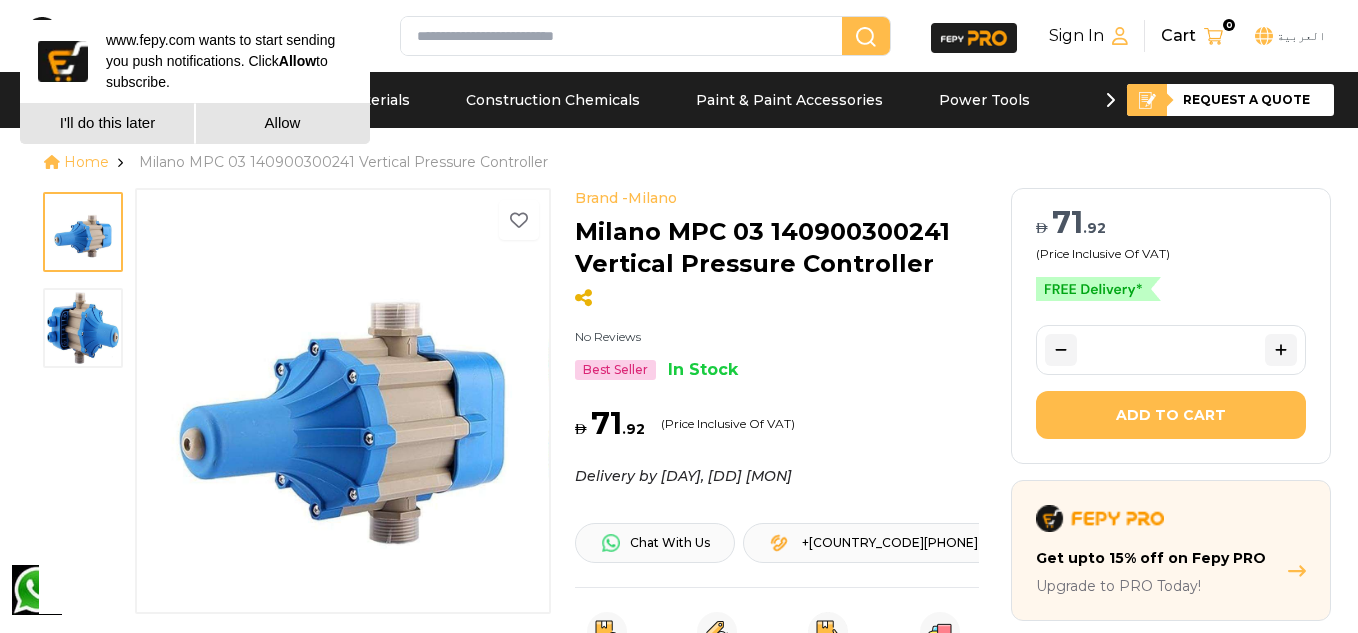 click on "AED [PRICE] . [PRICE] (Price Inclusive Of VAT) Delivery by [DAY], [DD] [MON]" at bounding box center (777, 446) 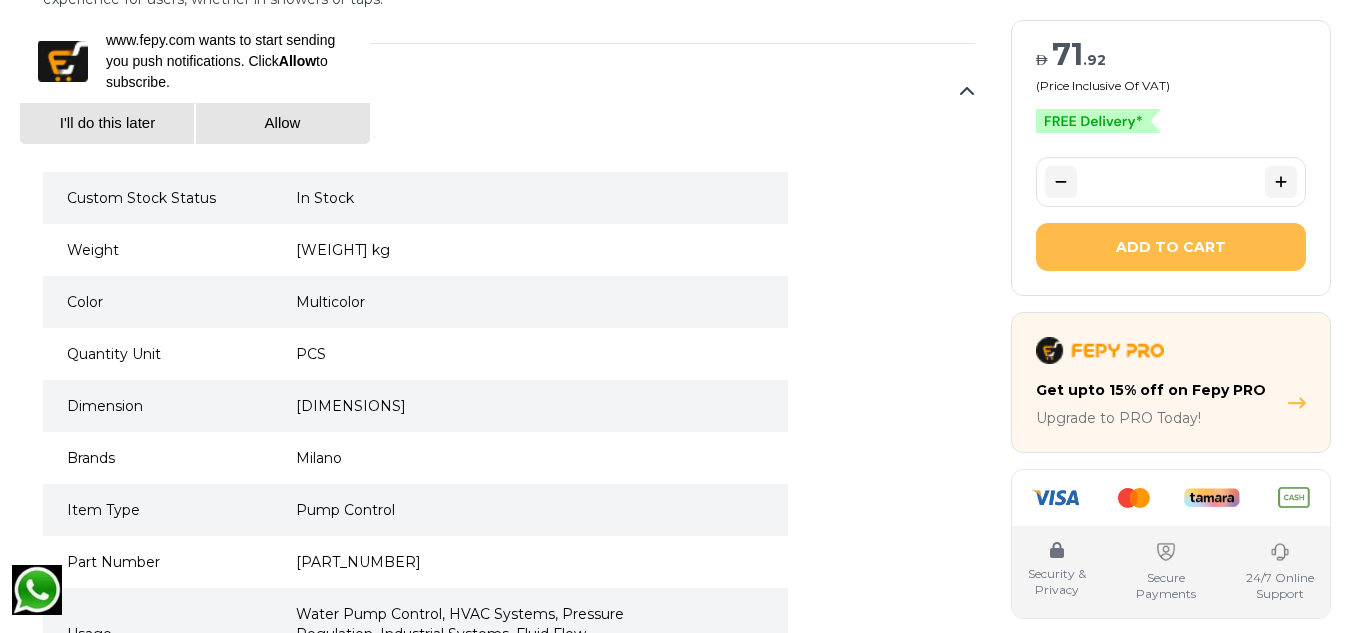 scroll, scrollTop: 1640, scrollLeft: 0, axis: vertical 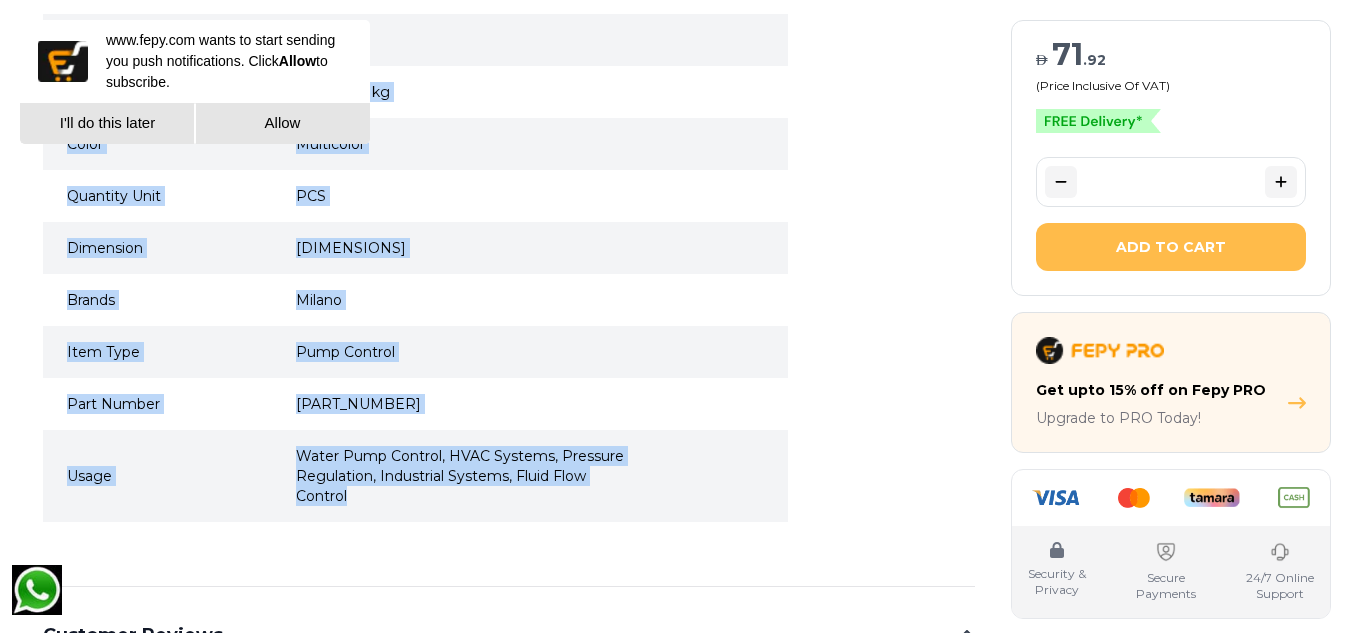 drag, startPoint x: 71, startPoint y: 257, endPoint x: 466, endPoint y: 503, distance: 465.33966 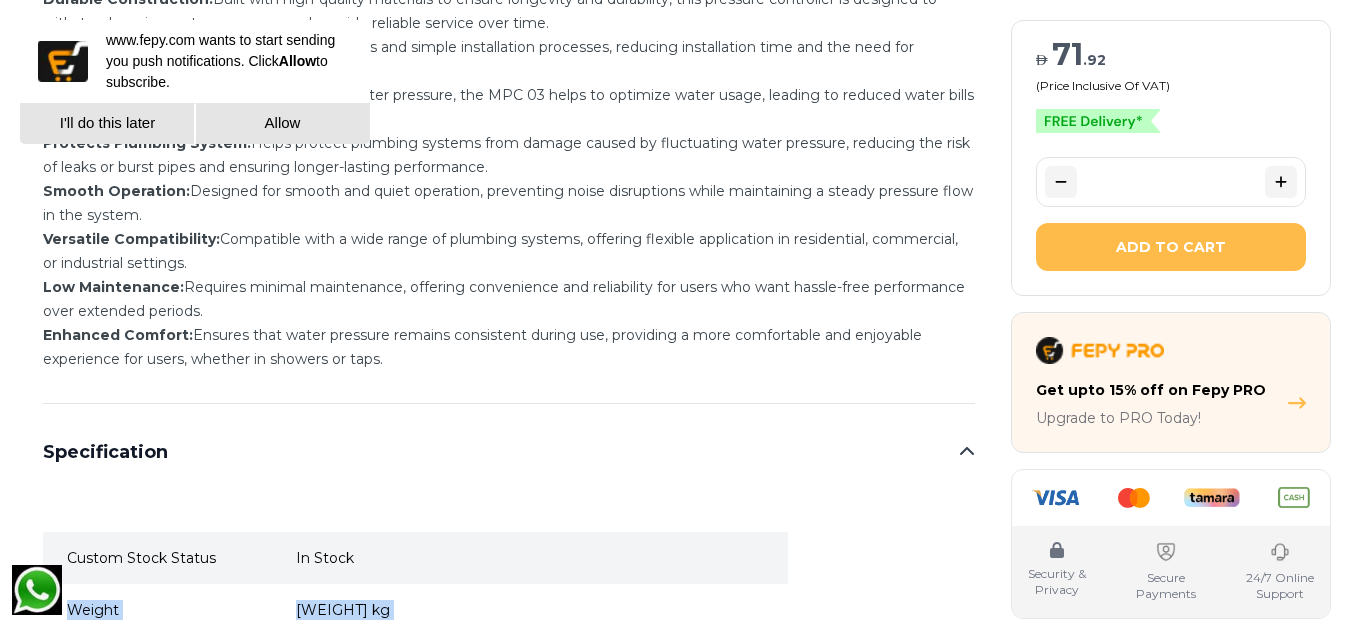 scroll, scrollTop: 1280, scrollLeft: 0, axis: vertical 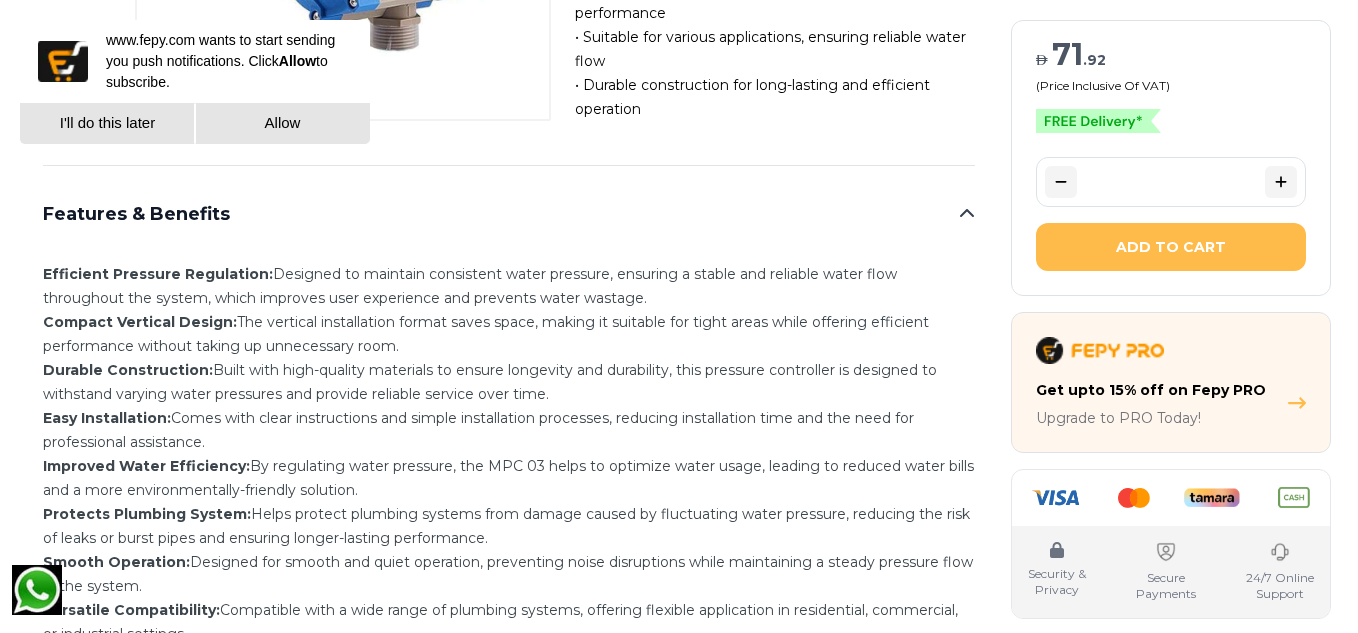 drag, startPoint x: 392, startPoint y: 364, endPoint x: 258, endPoint y: 233, distance: 187.39531 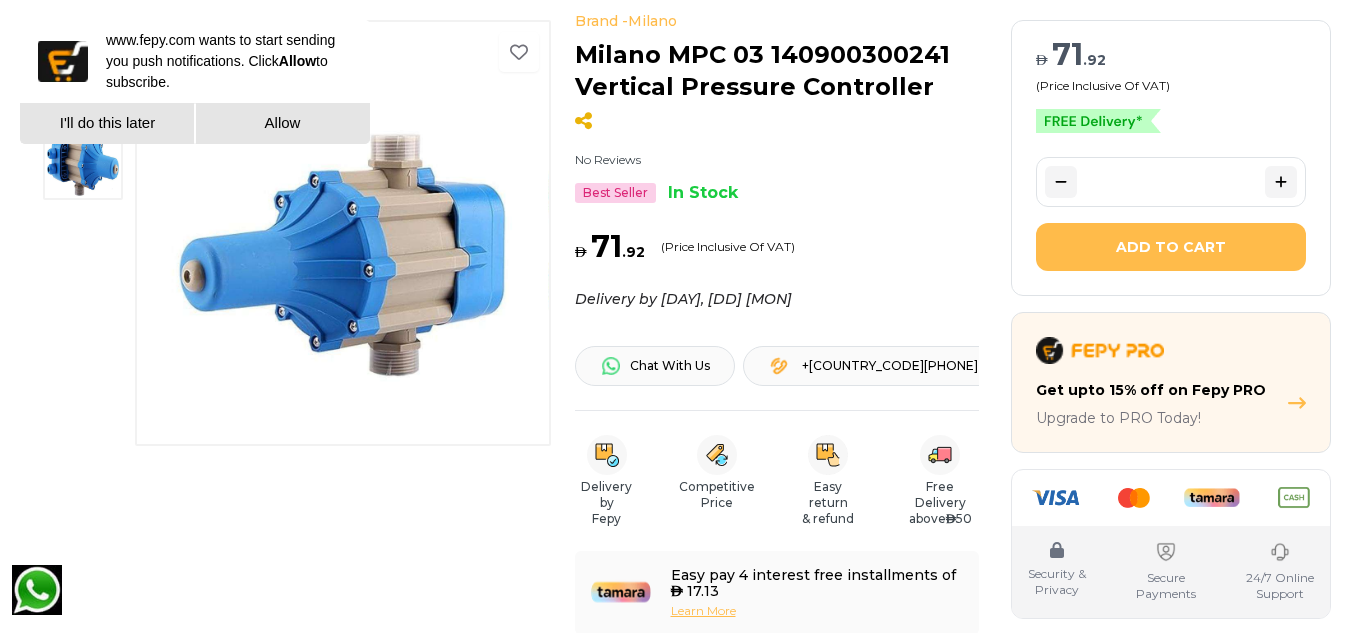 scroll, scrollTop: 0, scrollLeft: 0, axis: both 